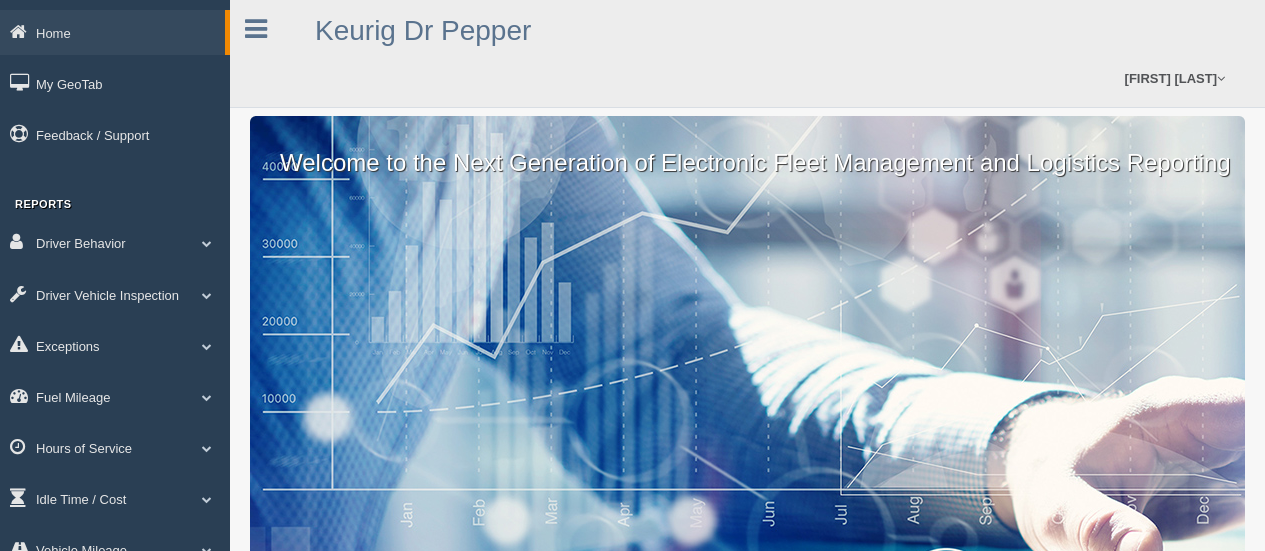 scroll, scrollTop: 0, scrollLeft: 0, axis: both 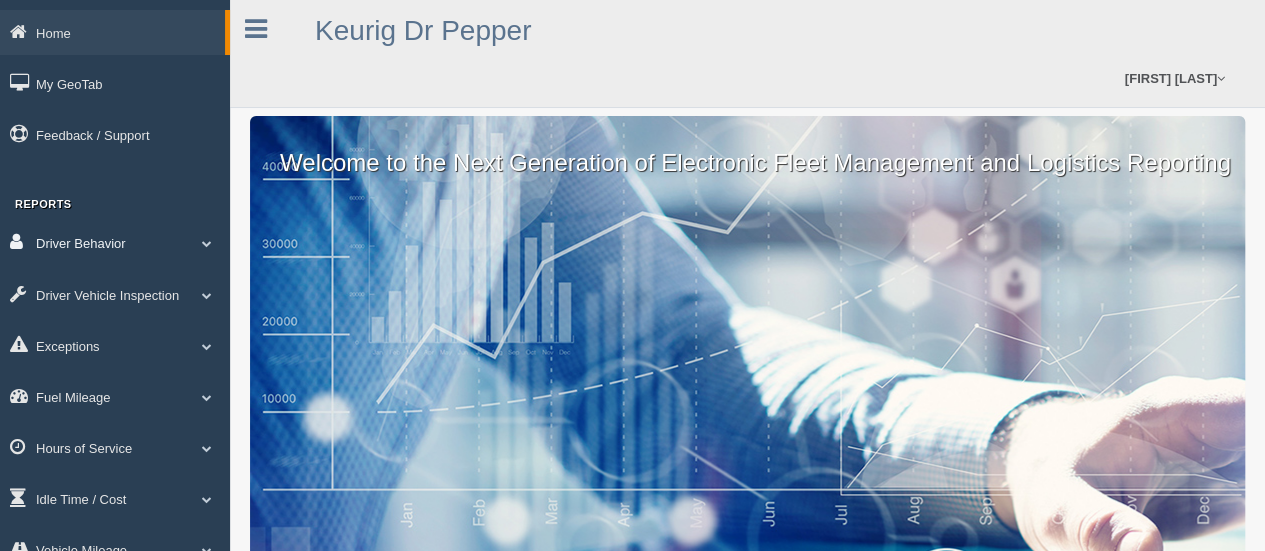 click on "Driver Behavior" at bounding box center (115, 242) 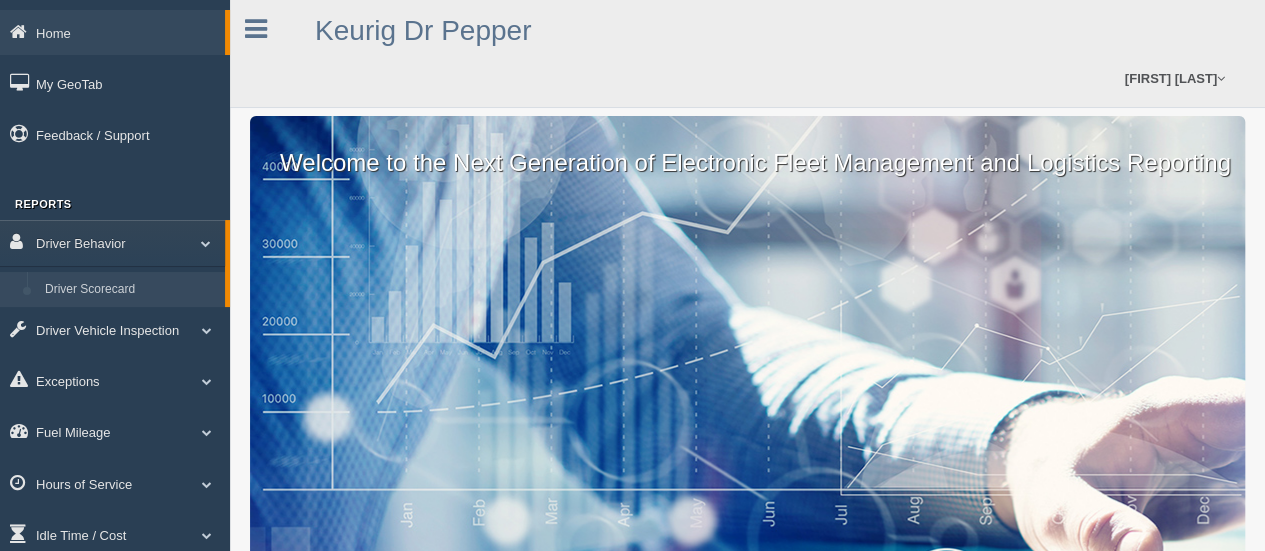 click on "Driver Scorecard" at bounding box center (130, 290) 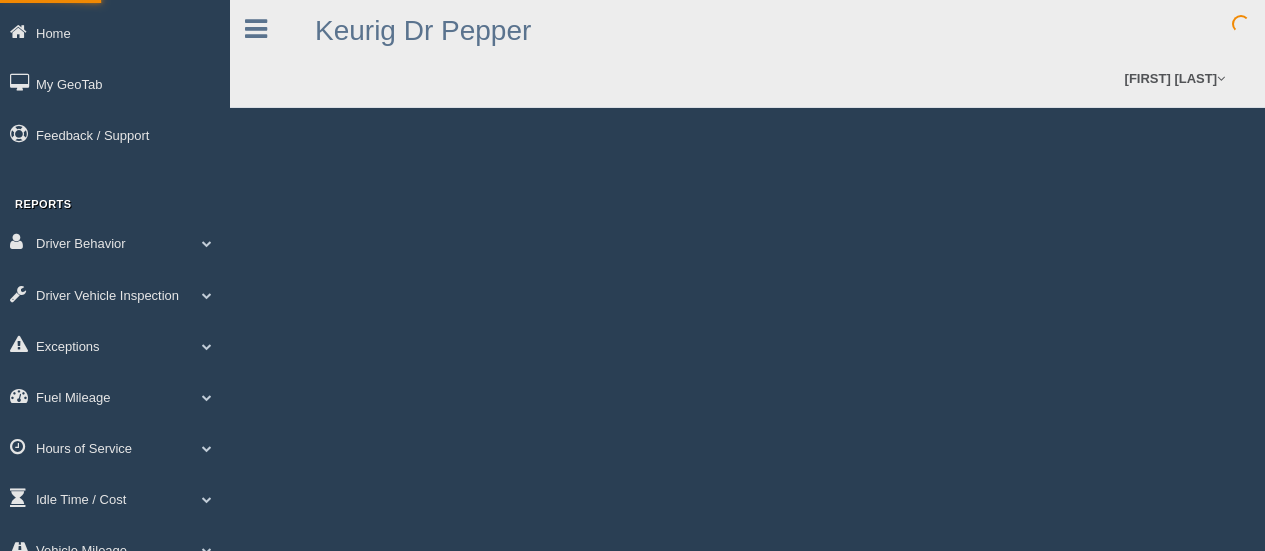 scroll, scrollTop: 0, scrollLeft: 0, axis: both 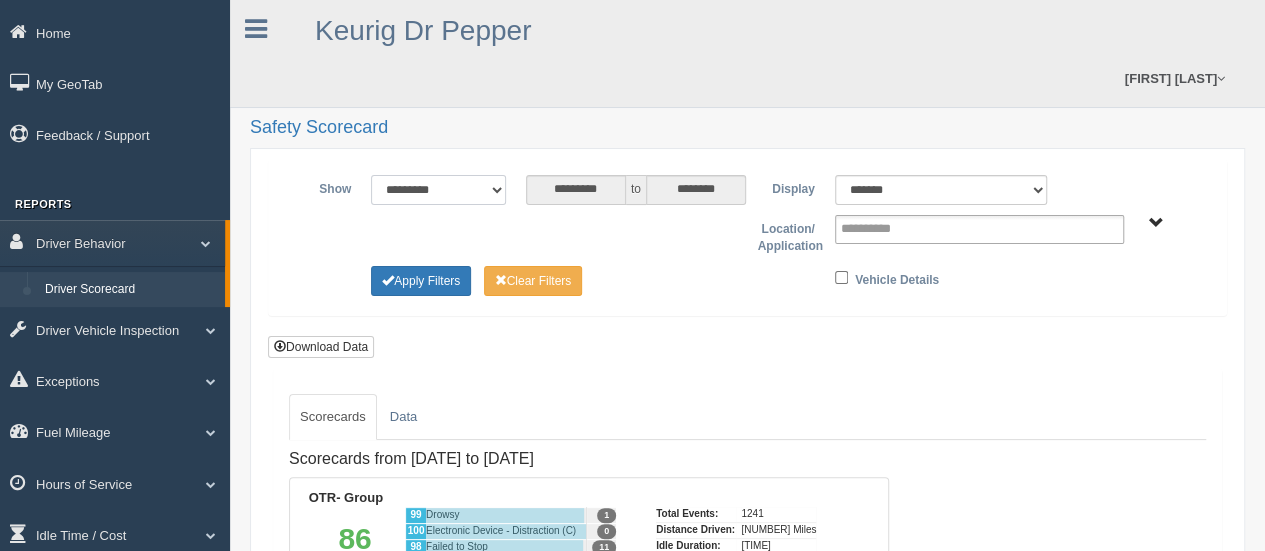 click on "**********" at bounding box center (438, 190) 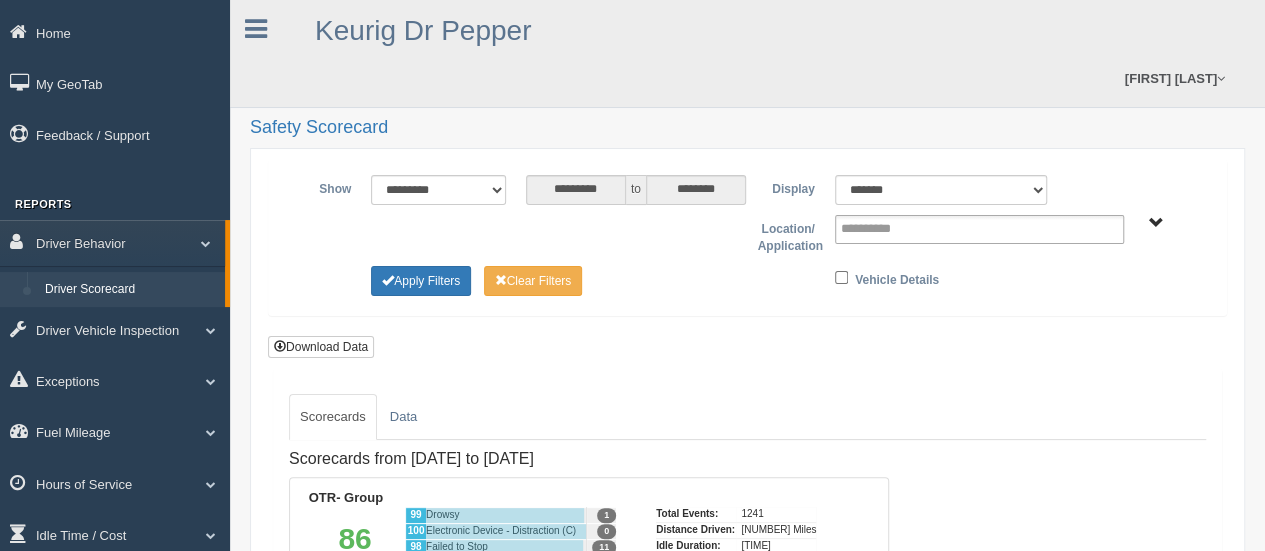 click at bounding box center (516, 224) 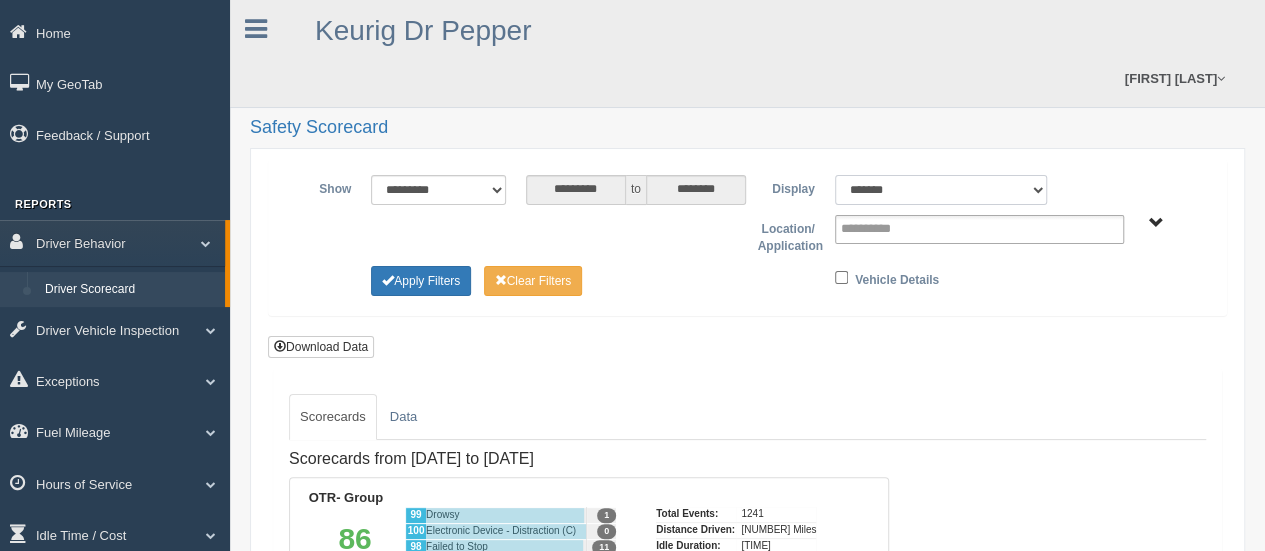 click on "*******
******" at bounding box center (941, 190) 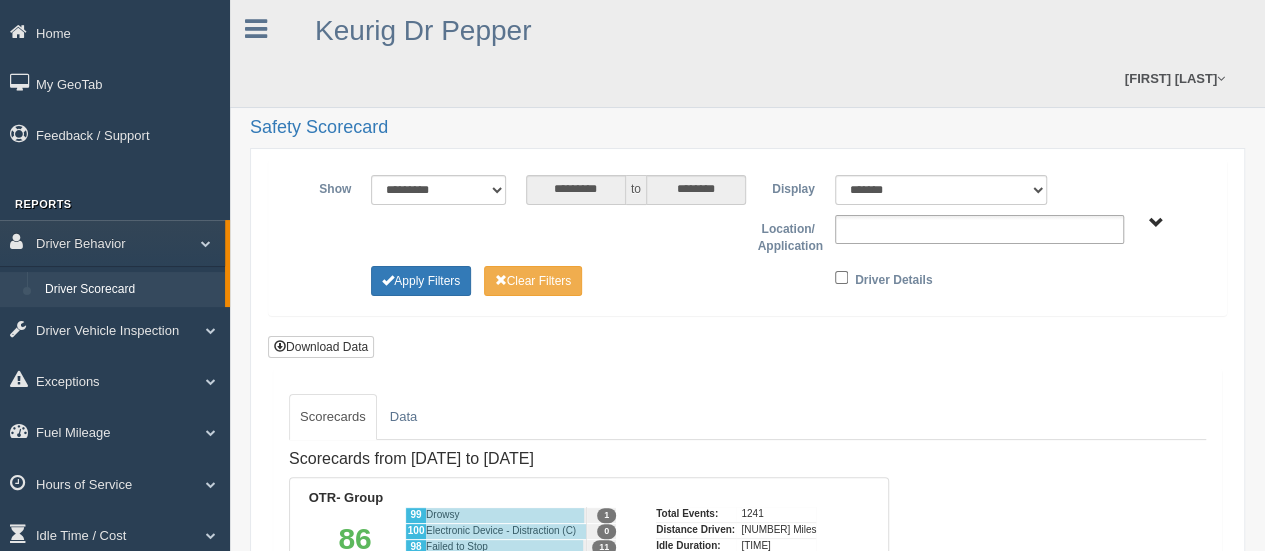 click at bounding box center [884, 229] 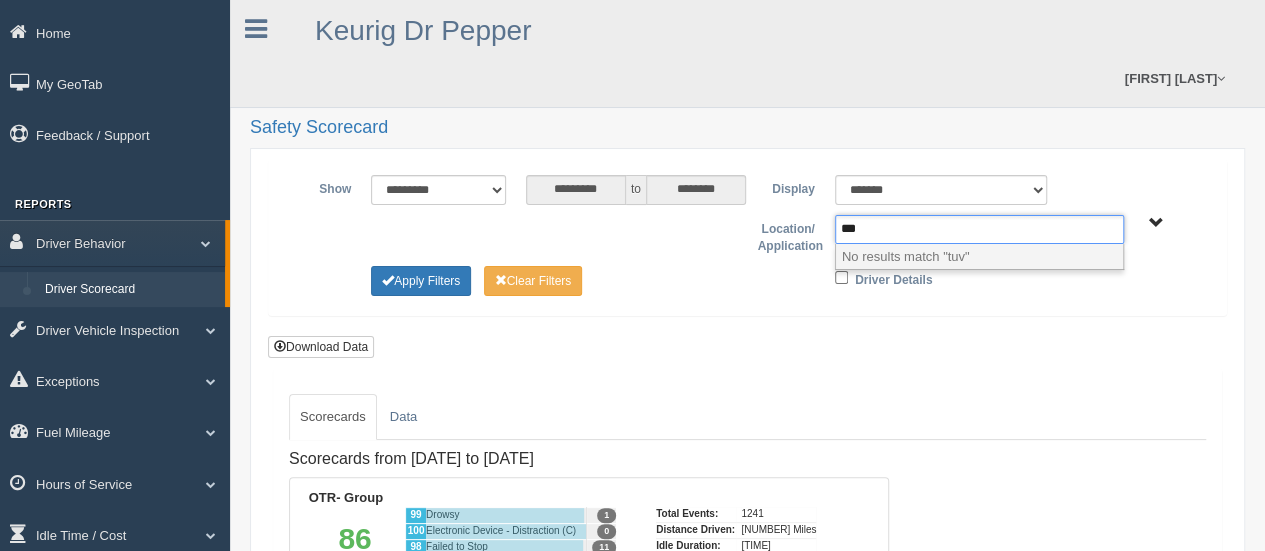type on "**" 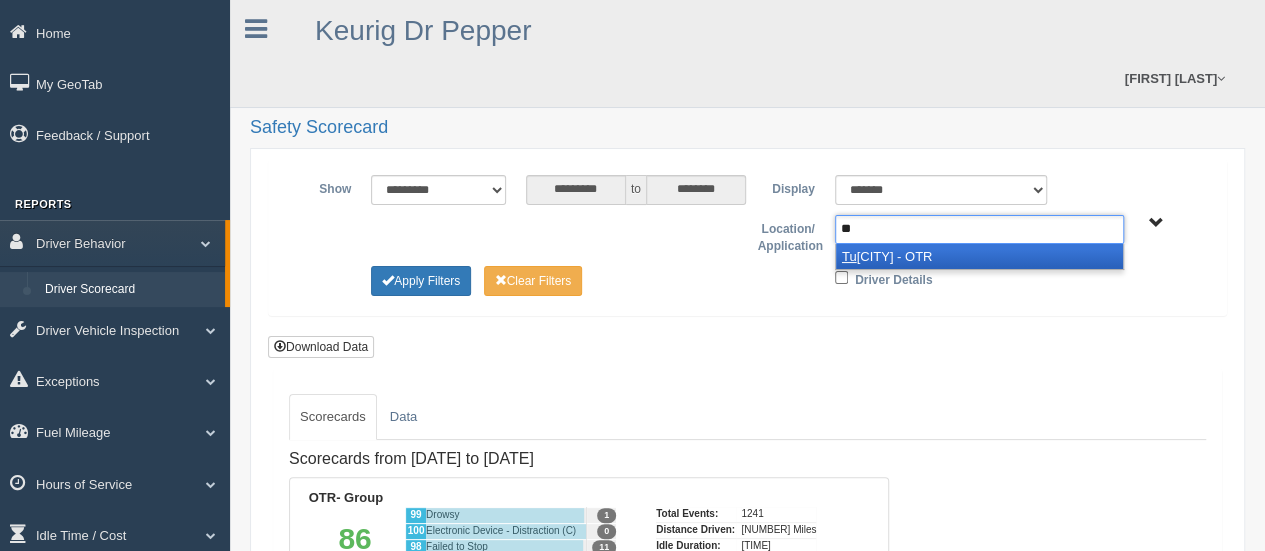 type 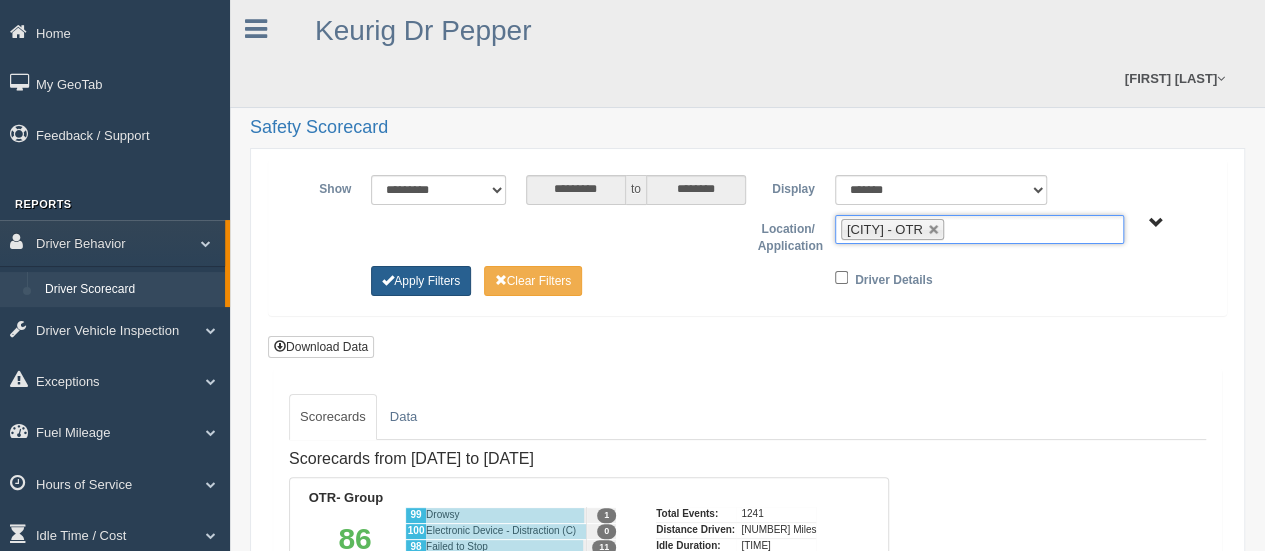 click on "Apply Filters" at bounding box center (421, 281) 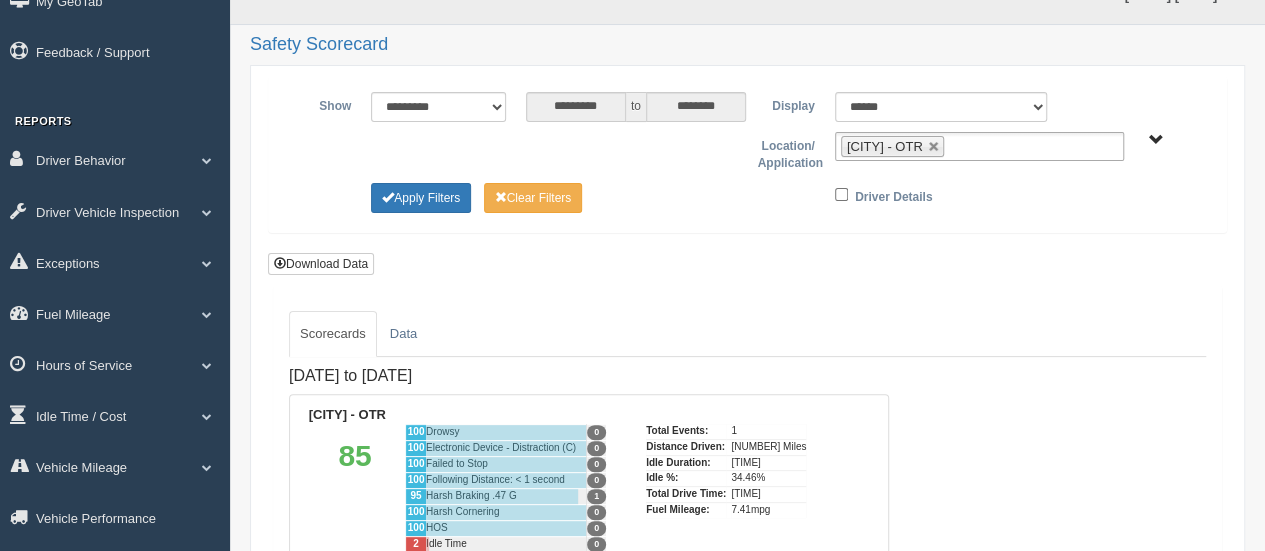 scroll, scrollTop: 77, scrollLeft: 0, axis: vertical 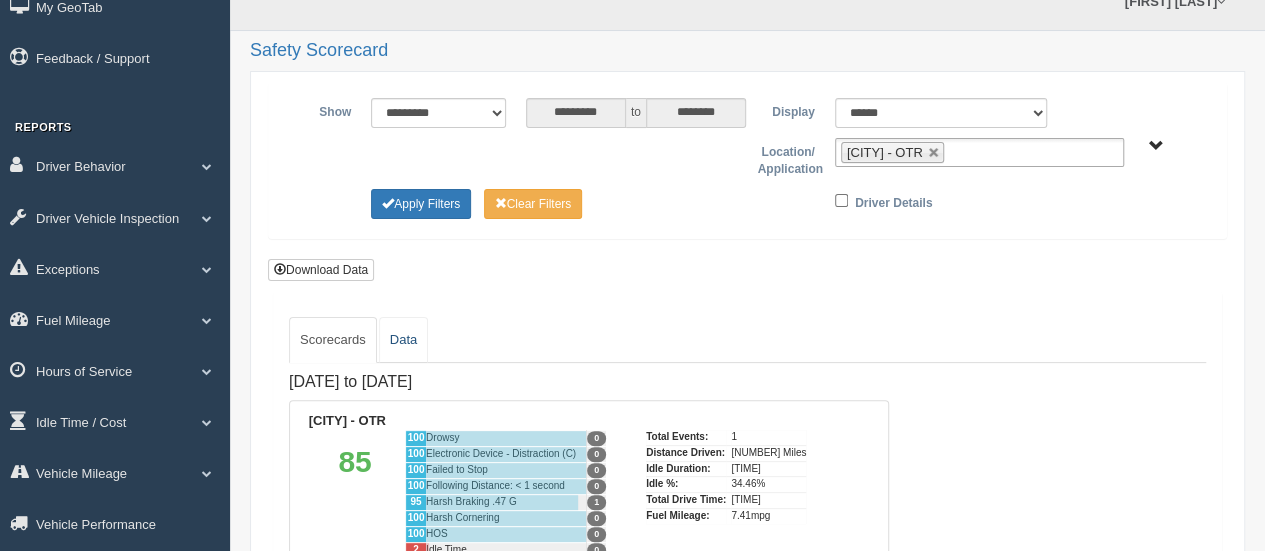 click on "Data" at bounding box center [403, 340] 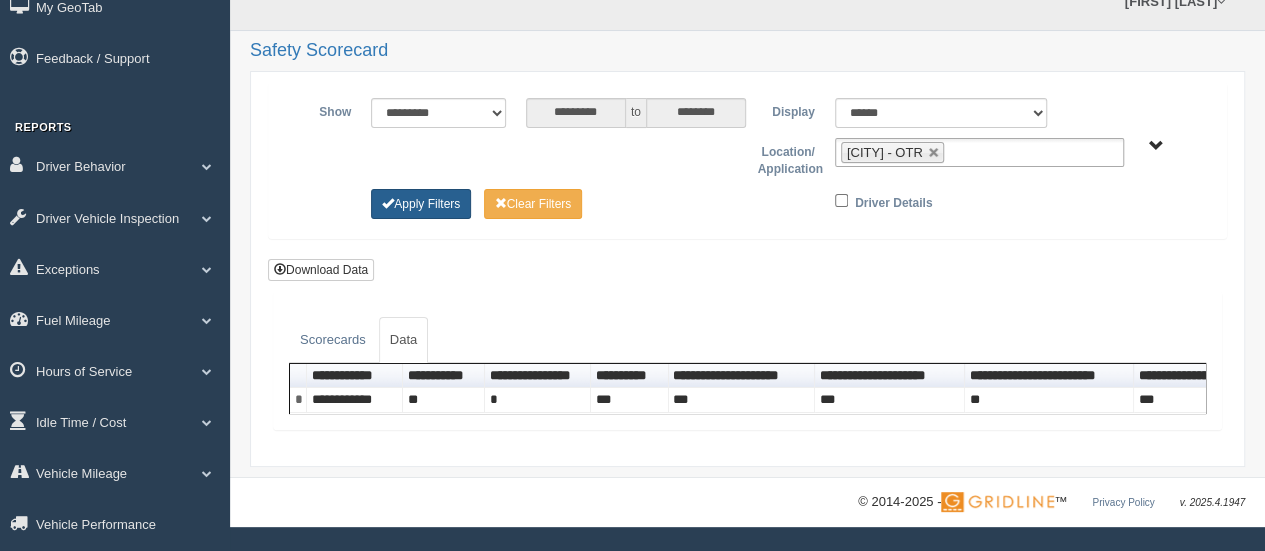 click on "Apply Filters" at bounding box center (421, 204) 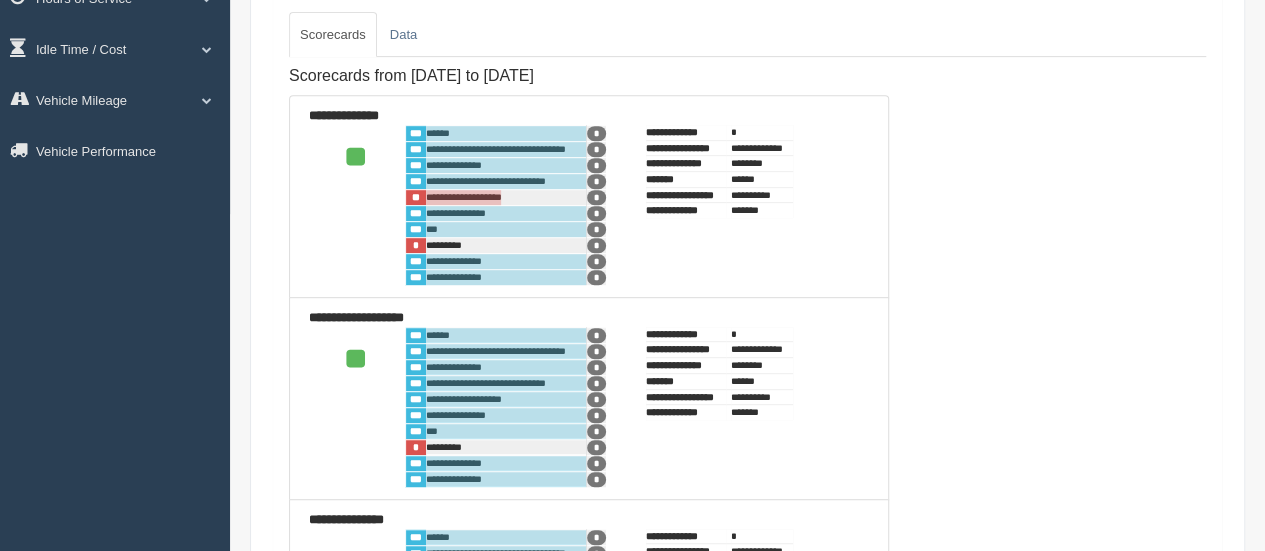 scroll, scrollTop: 266, scrollLeft: 0, axis: vertical 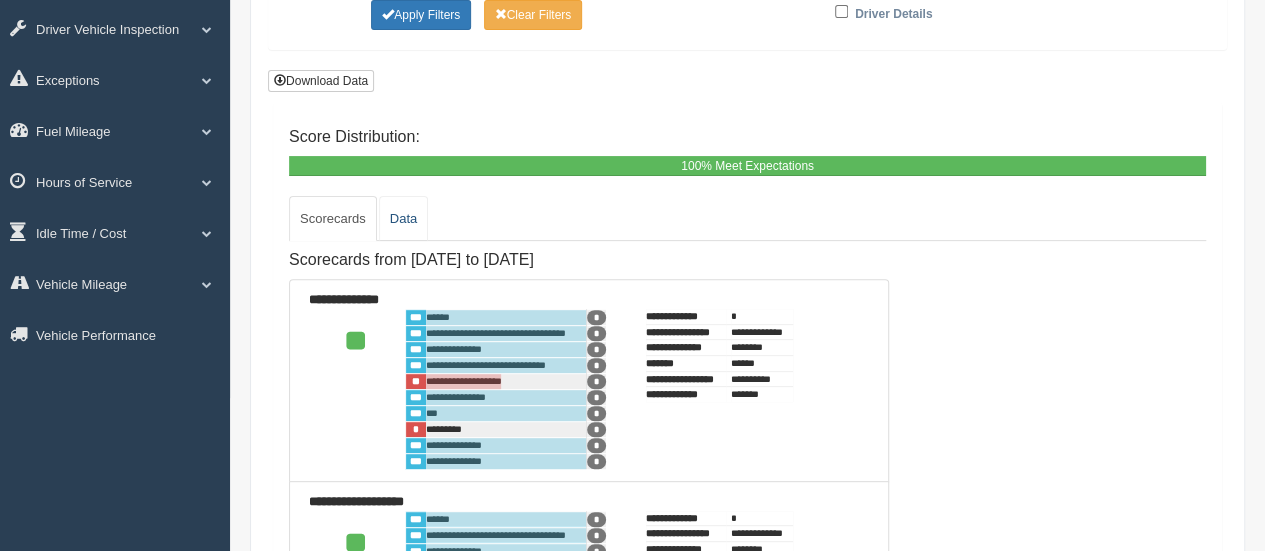 click on "Data" at bounding box center (403, 219) 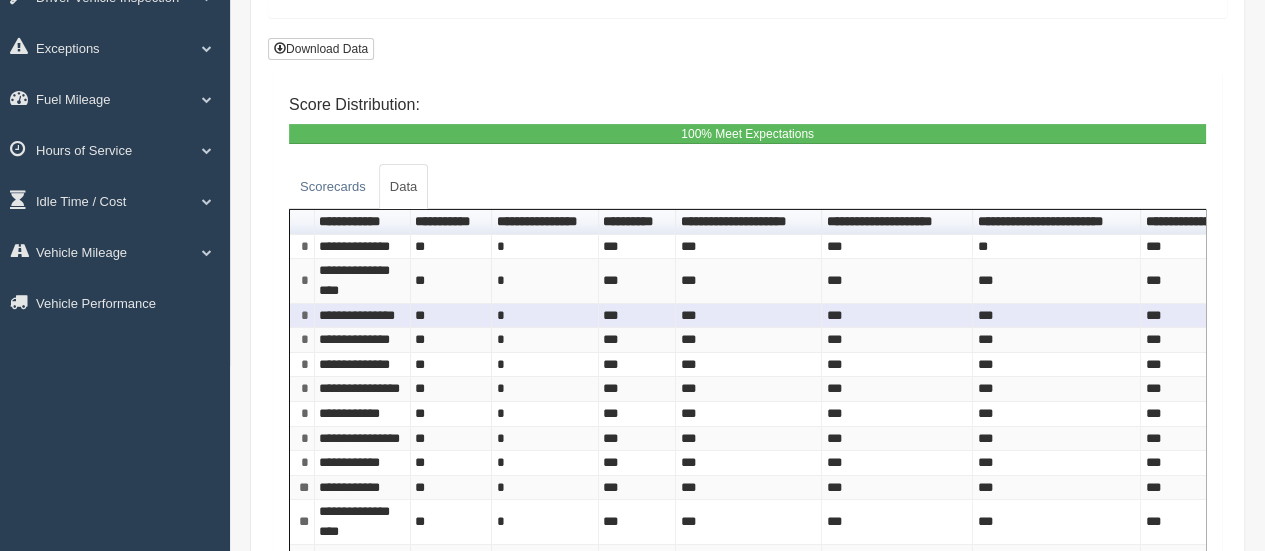 scroll, scrollTop: 266, scrollLeft: 0, axis: vertical 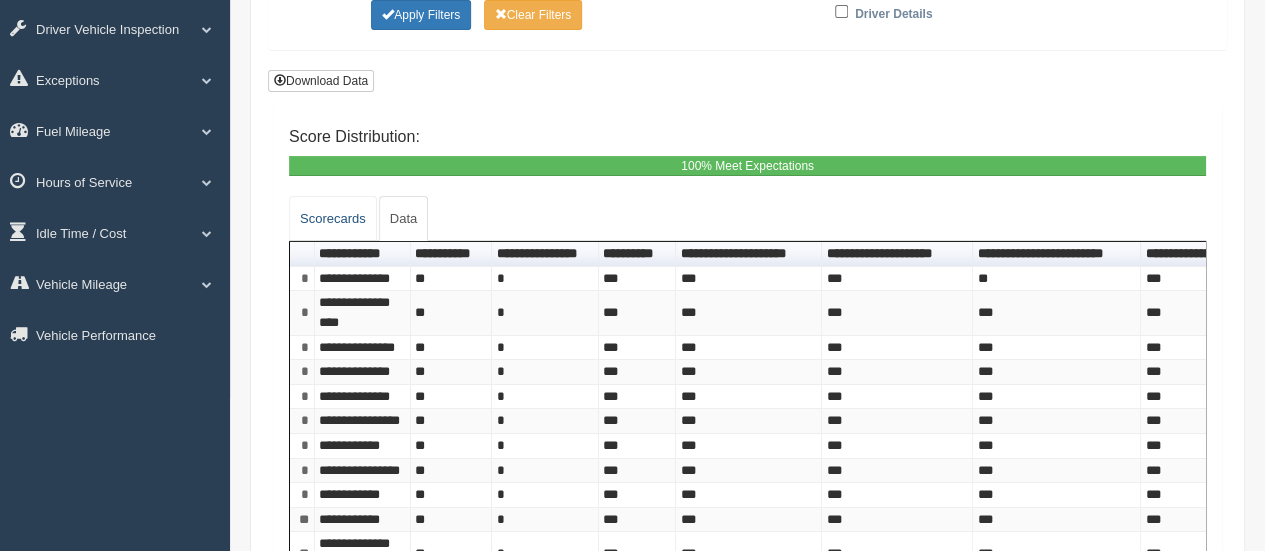 click on "Scorecards" at bounding box center [333, 219] 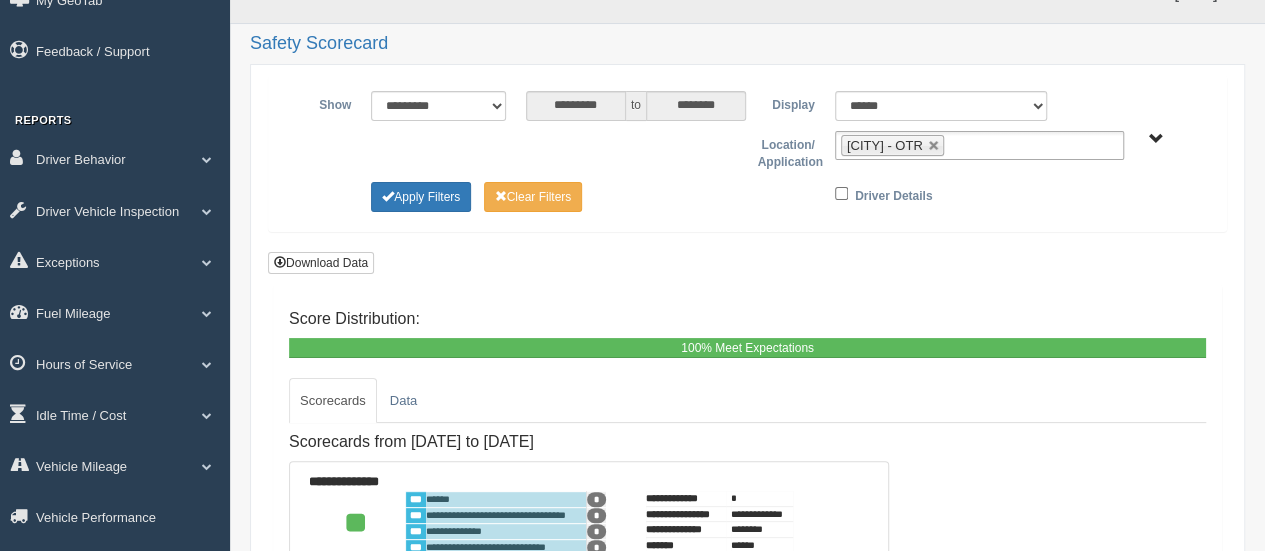 scroll, scrollTop: 0, scrollLeft: 0, axis: both 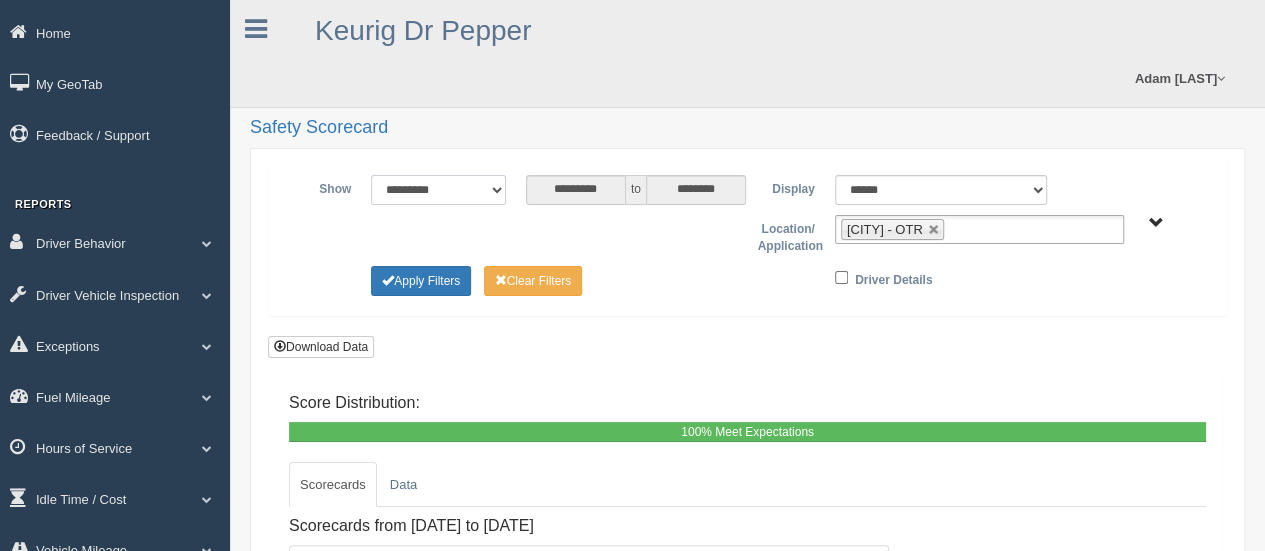 click on "**********" at bounding box center (438, 190) 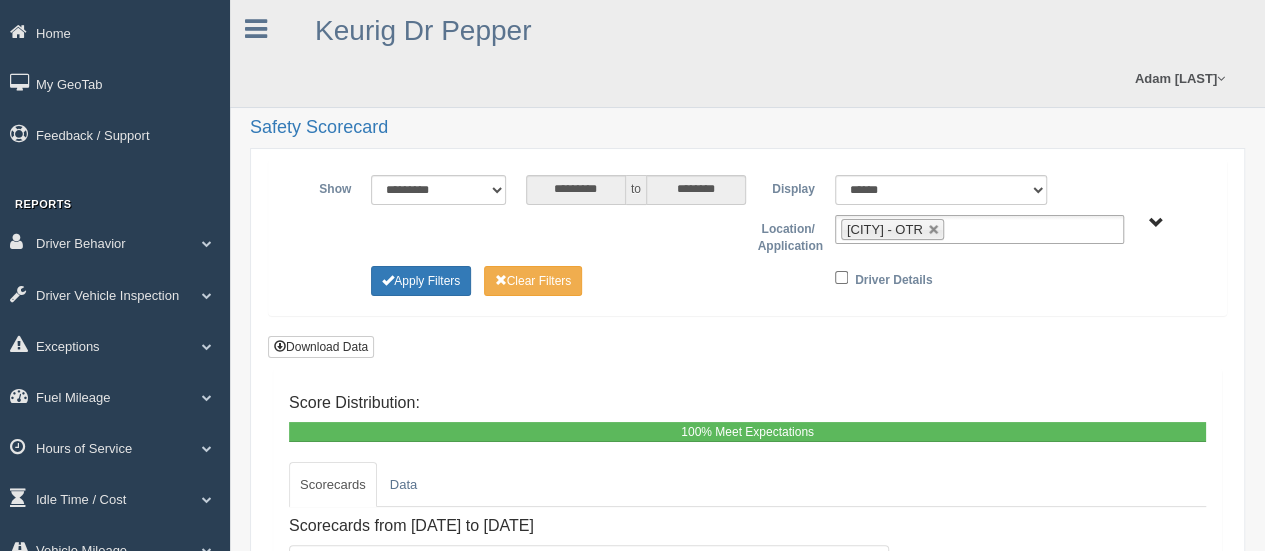 click on "**********" at bounding box center (747, 261) 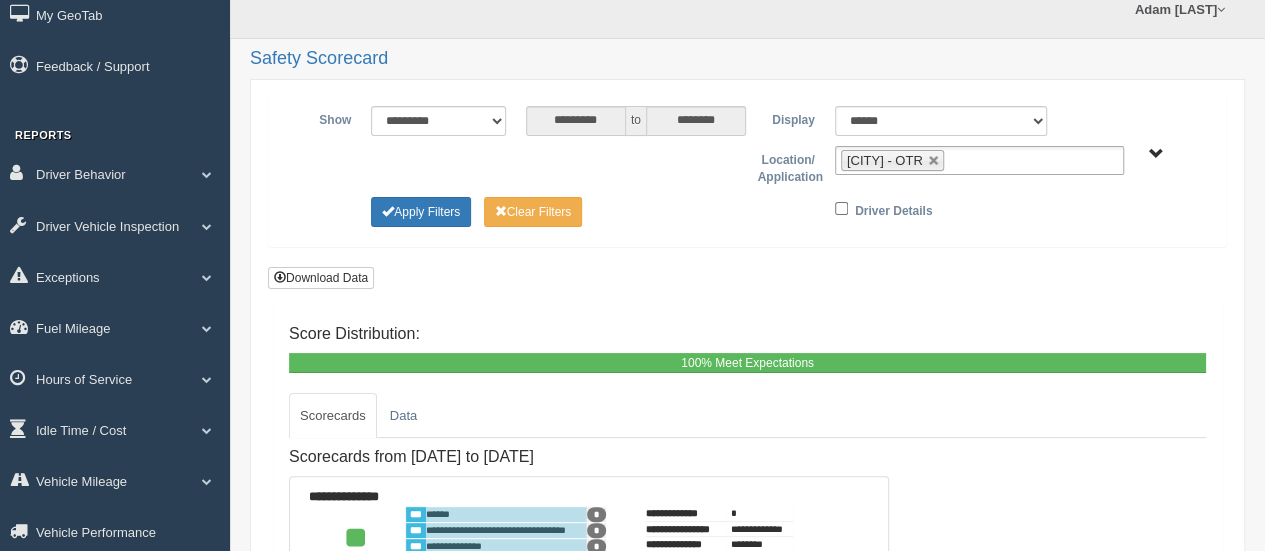 scroll, scrollTop: 100, scrollLeft: 0, axis: vertical 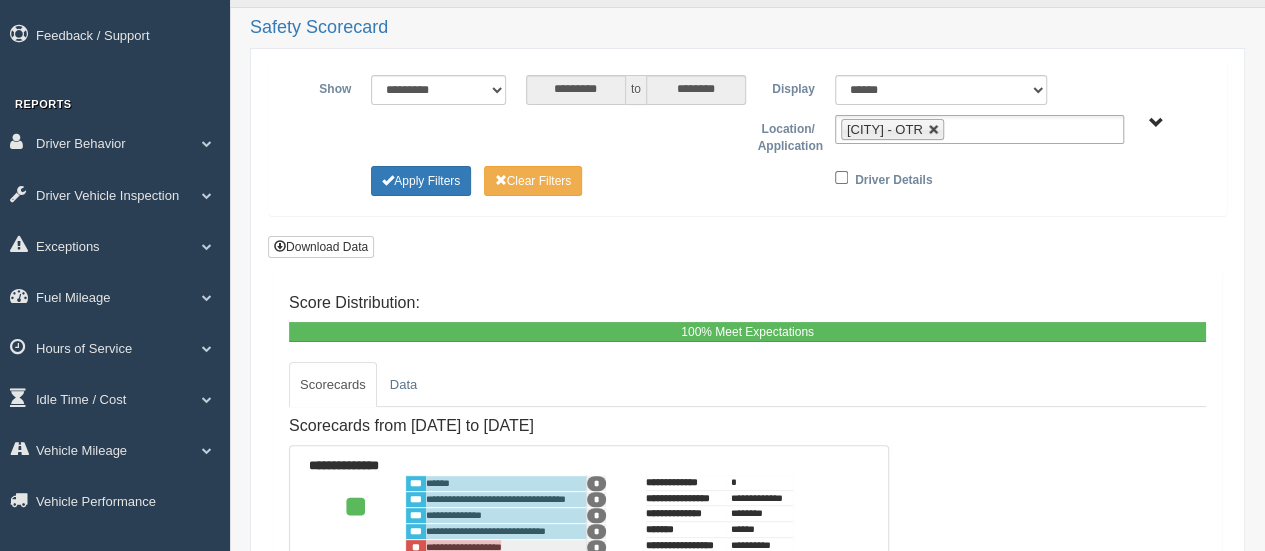 click at bounding box center [934, 130] 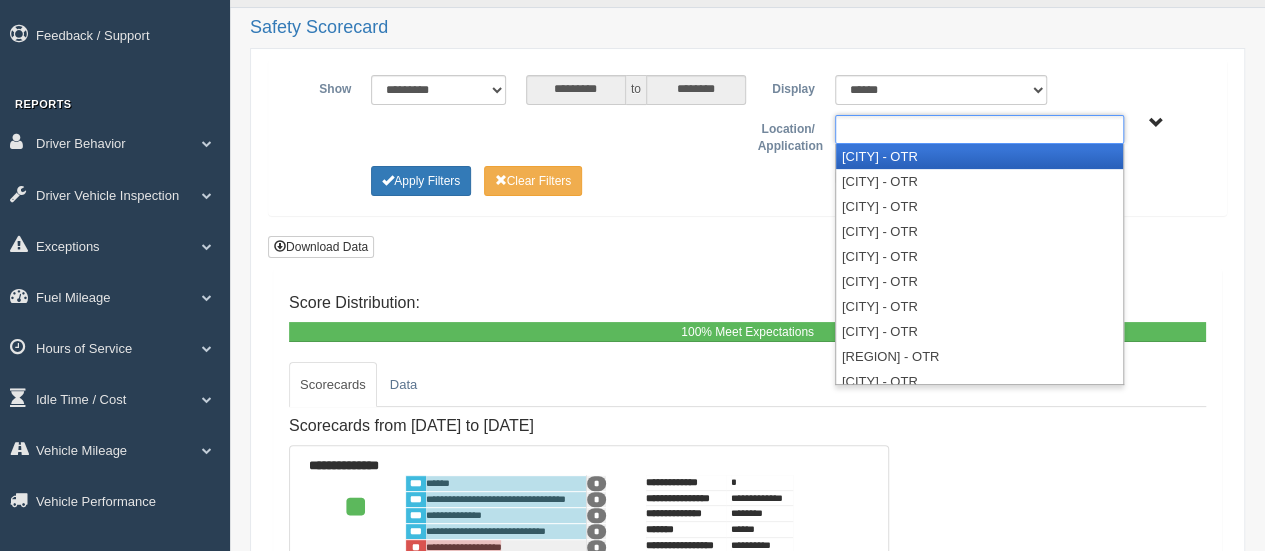 click at bounding box center (979, 129) 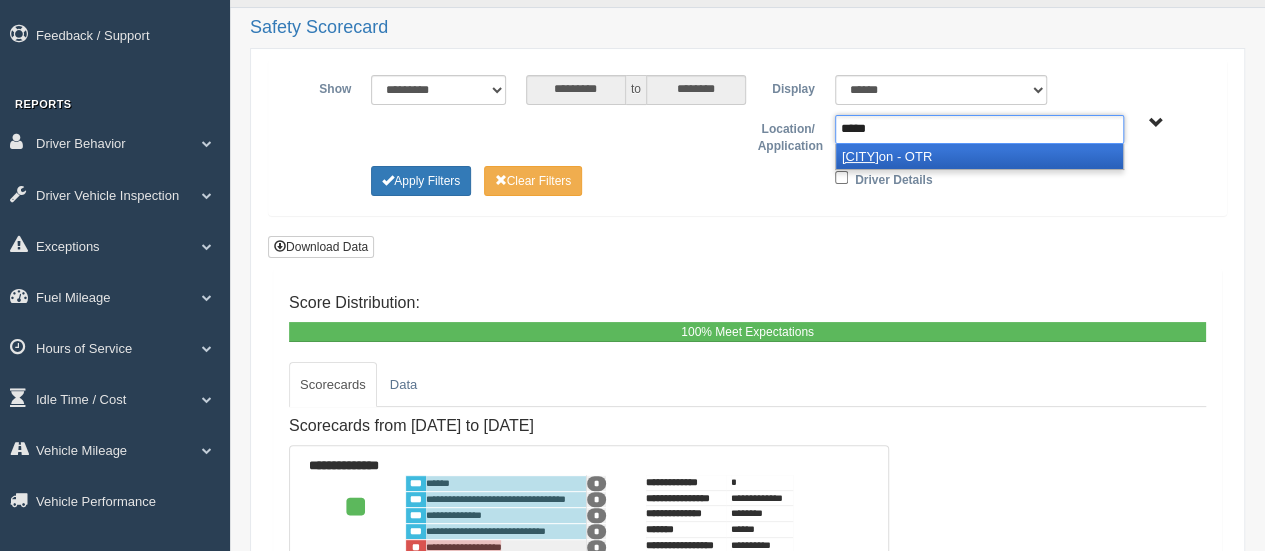 type on "*****" 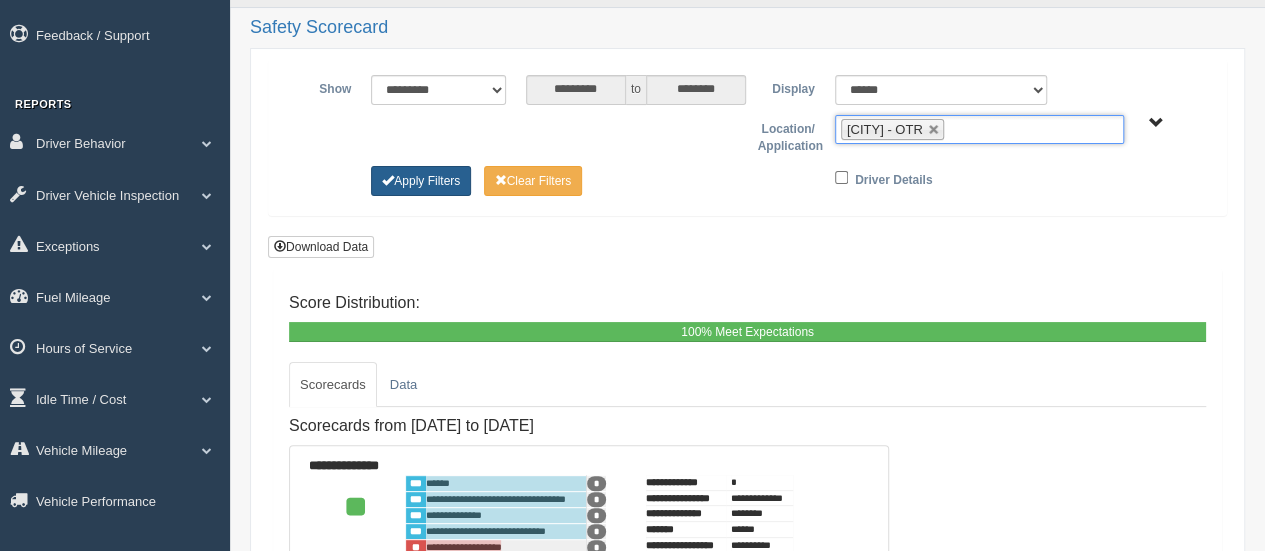 click on "Apply Filters" at bounding box center [421, 181] 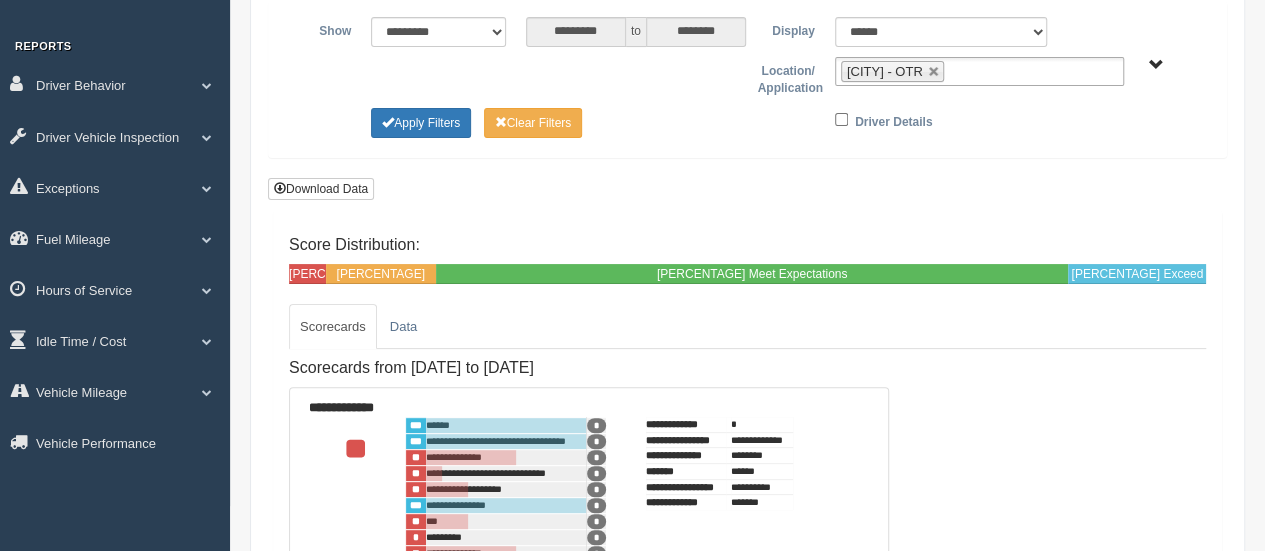scroll, scrollTop: 200, scrollLeft: 0, axis: vertical 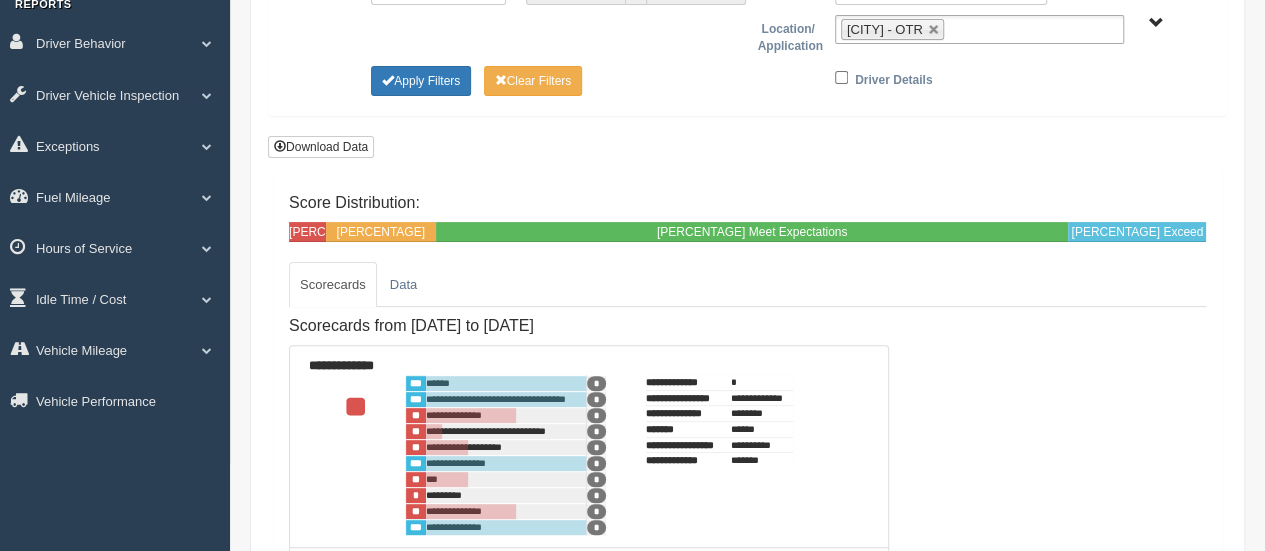 click on "**********" at bounding box center [747, 61] 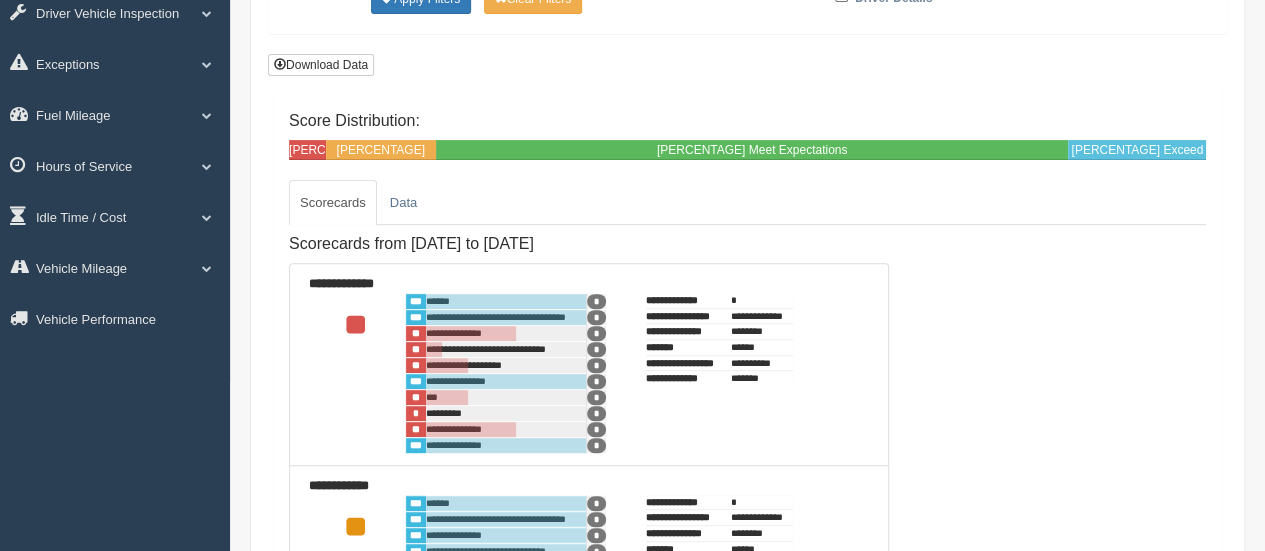 scroll, scrollTop: 0, scrollLeft: 0, axis: both 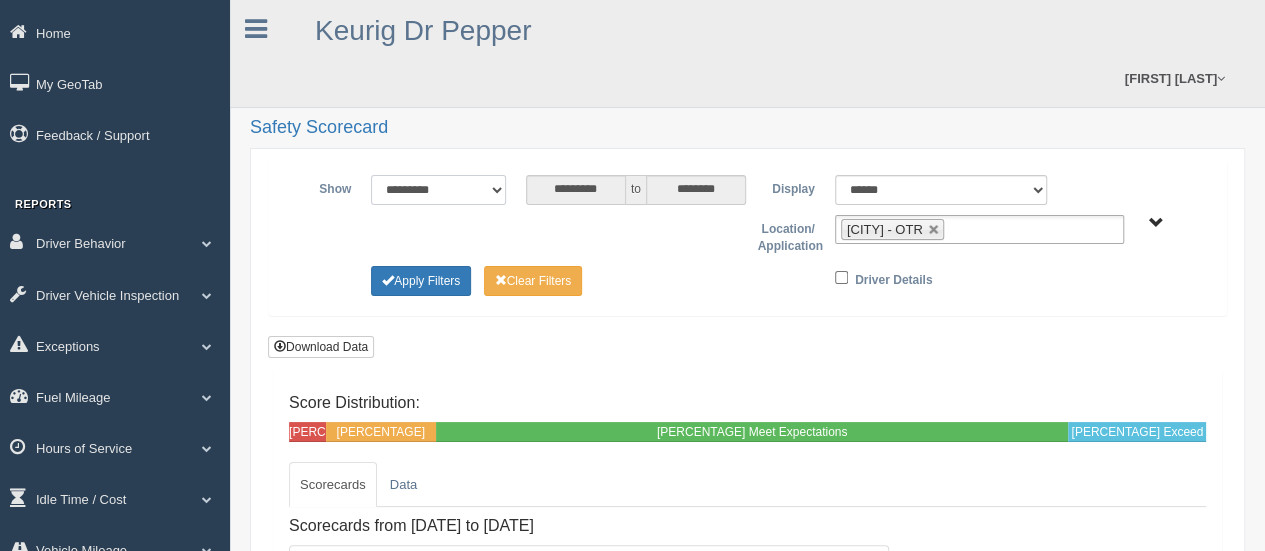 click on "**********" at bounding box center (438, 190) 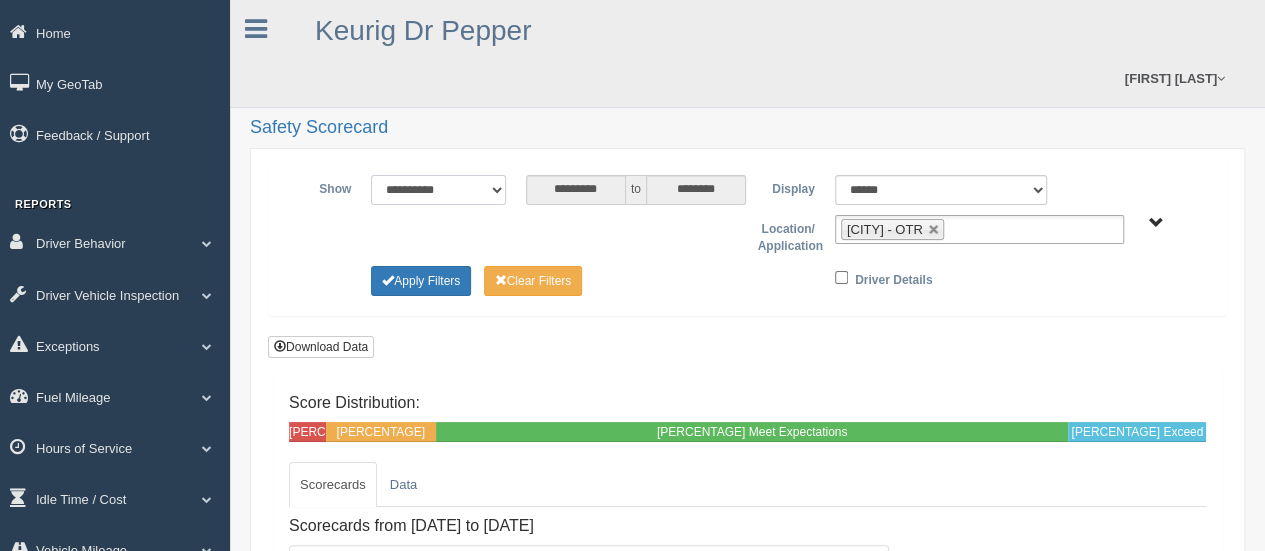 click on "**********" at bounding box center (438, 190) 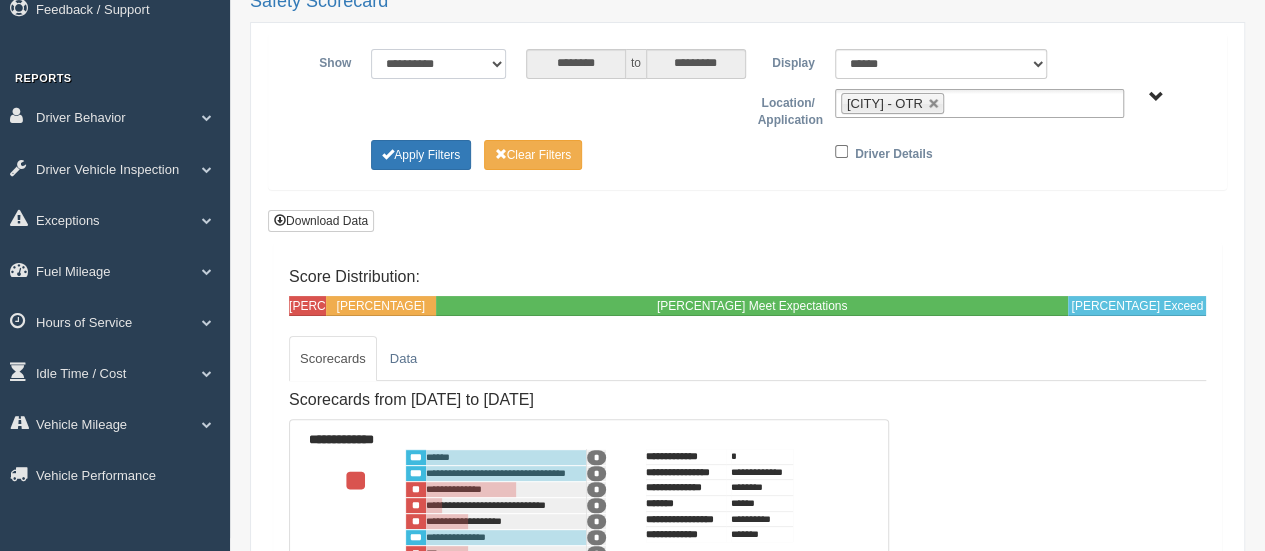 scroll, scrollTop: 0, scrollLeft: 0, axis: both 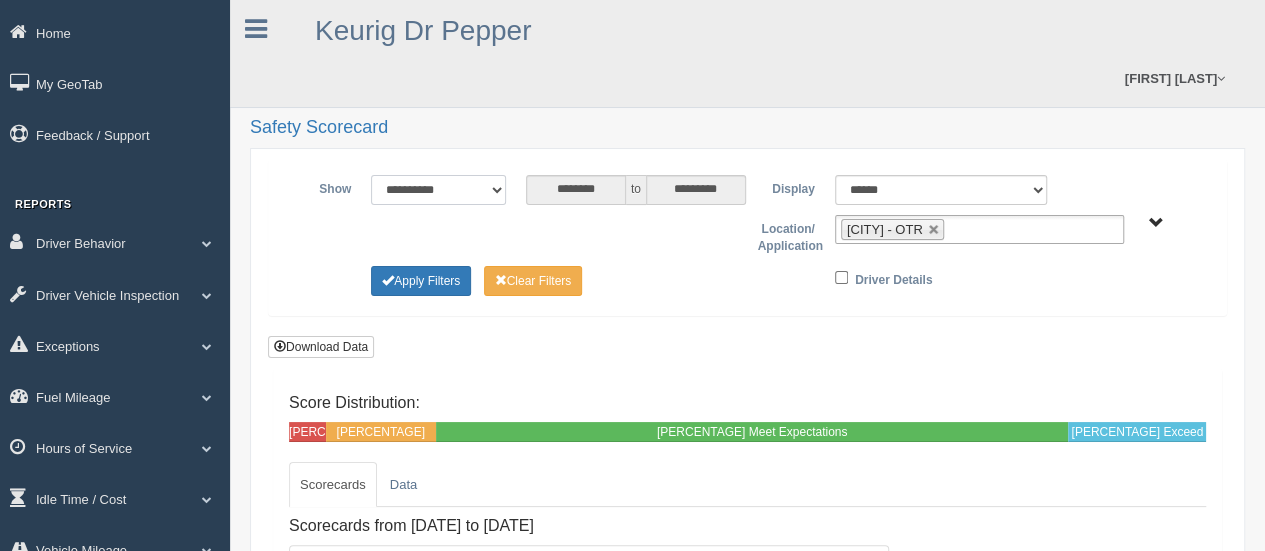 click at bounding box center (934, 230) 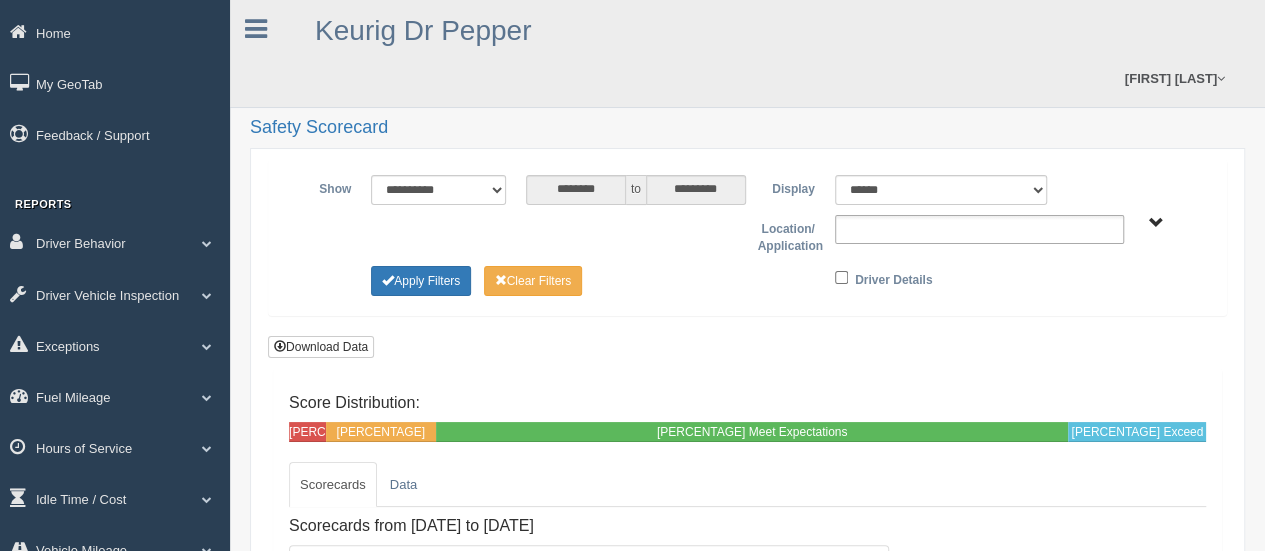 click at bounding box center (979, 229) 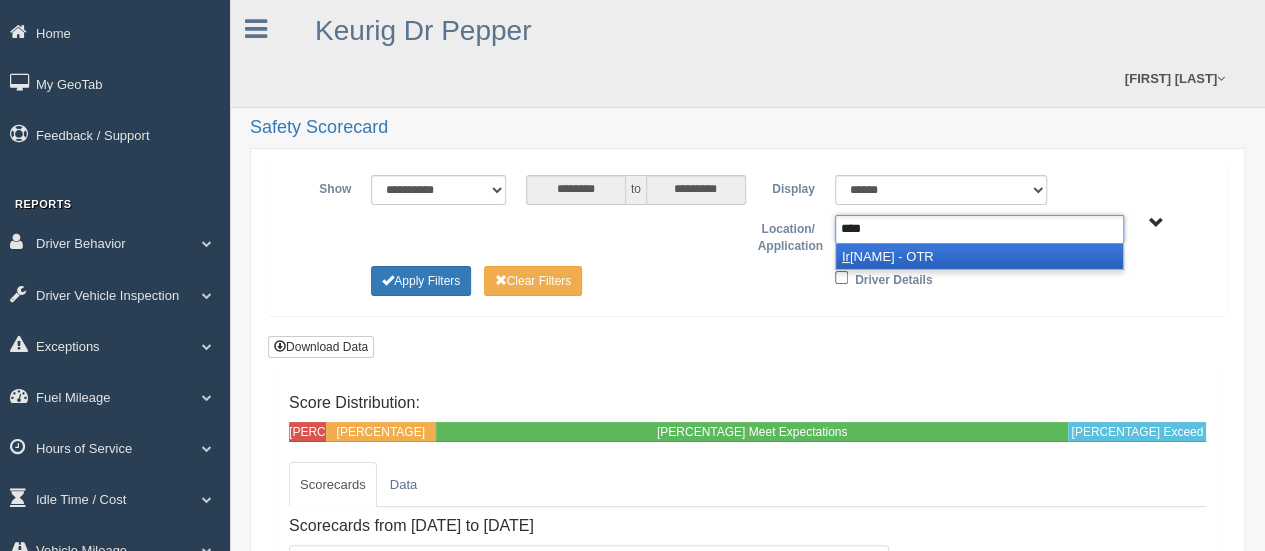 type on "*****" 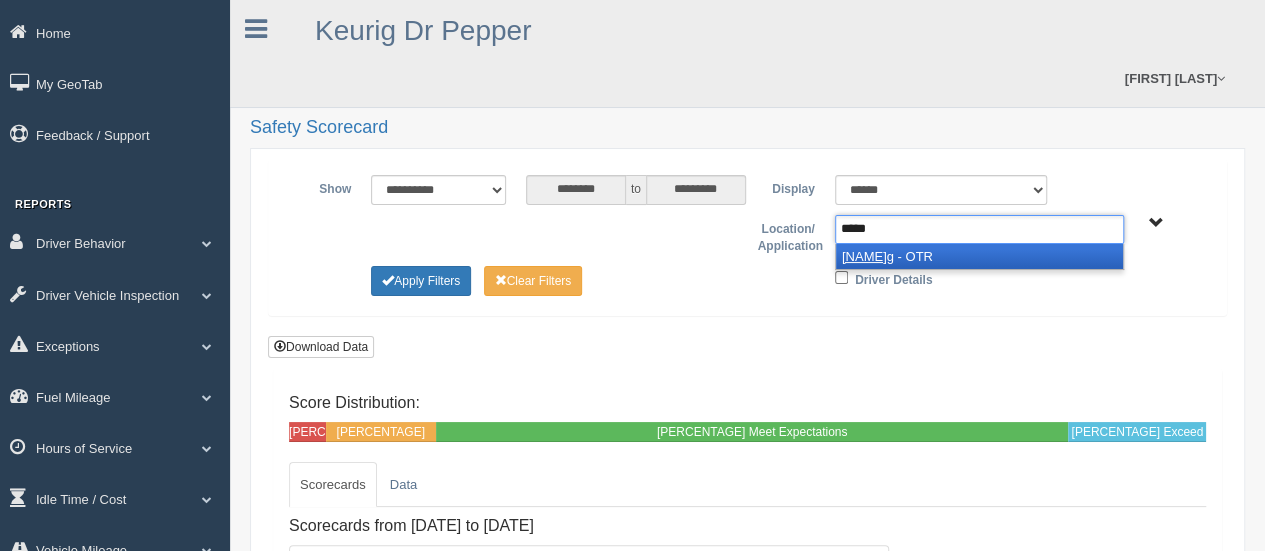 type 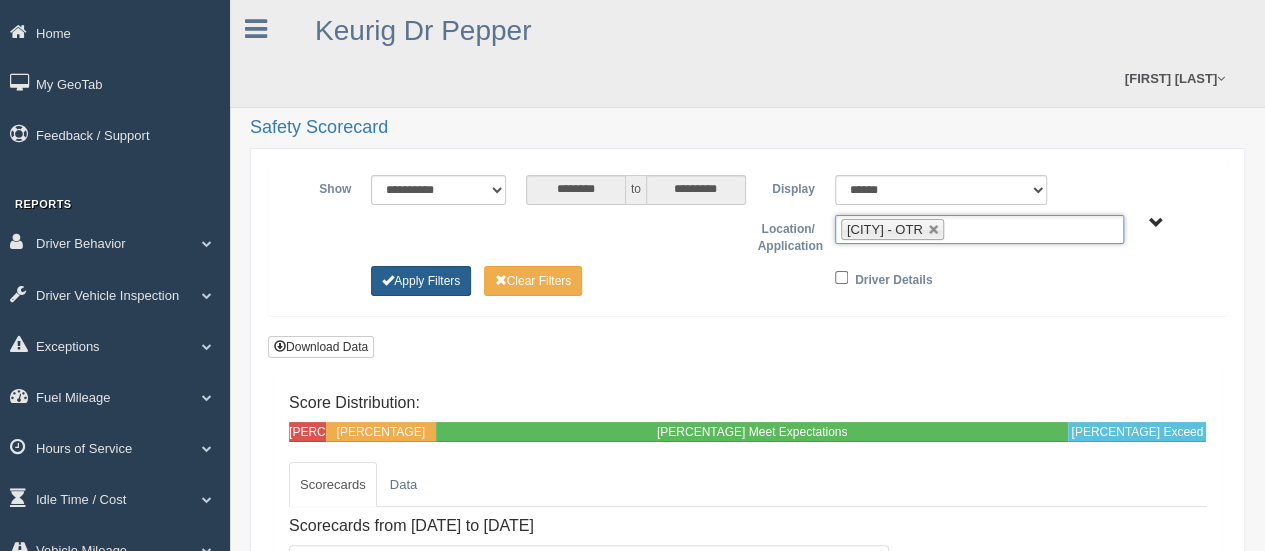 click on "Apply Filters" at bounding box center [421, 281] 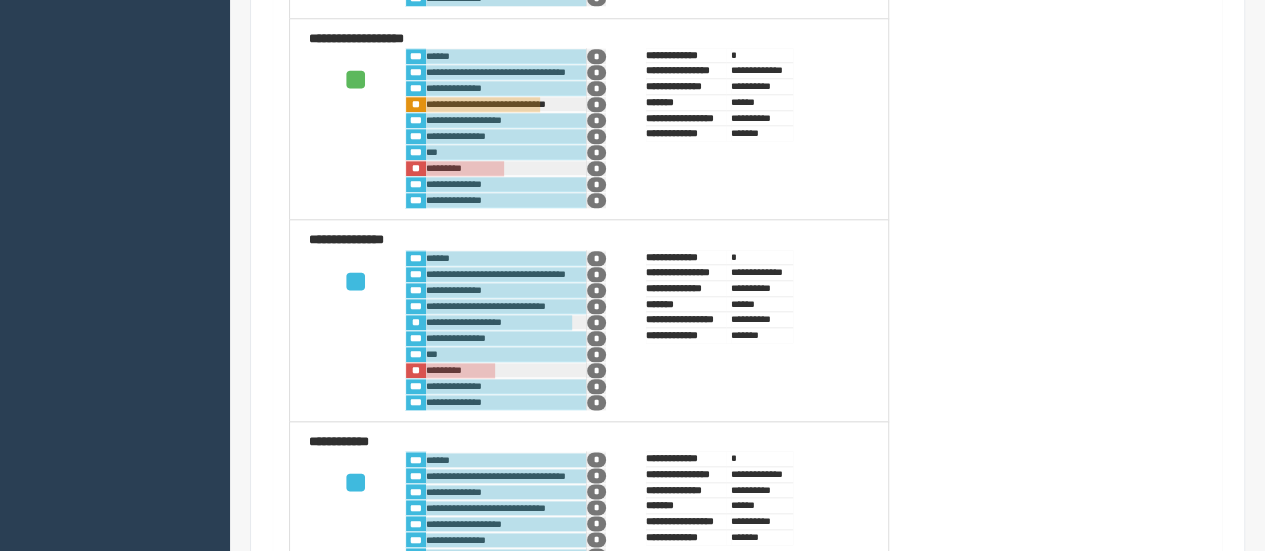 scroll, scrollTop: 8600, scrollLeft: 0, axis: vertical 